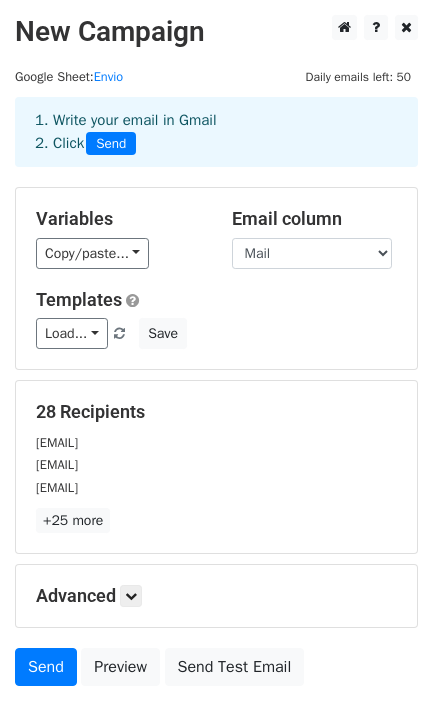 scroll, scrollTop: 161, scrollLeft: 0, axis: vertical 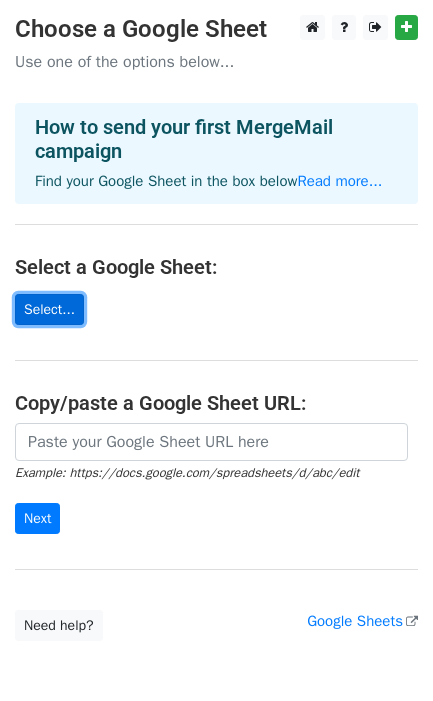 click on "Select..." at bounding box center [49, 309] 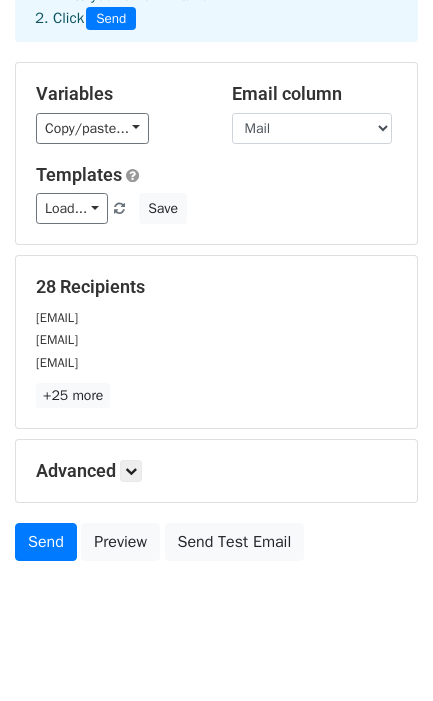 scroll, scrollTop: 161, scrollLeft: 0, axis: vertical 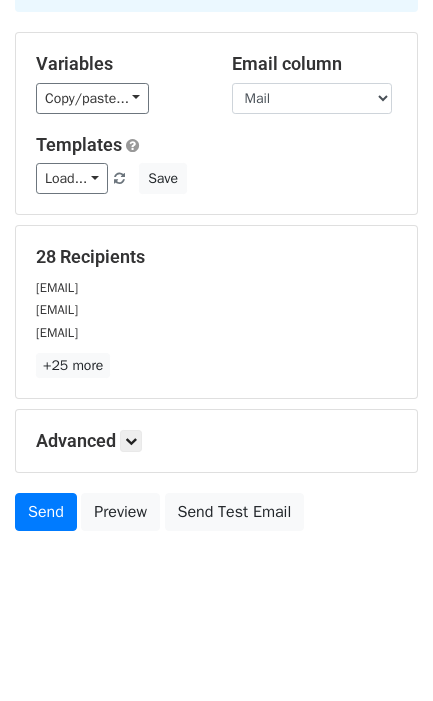 click on "Advanced
Tracking
Track Opens
UTM Codes
Track Clicks
Filters
Only include spreadsheet rows that match the following filters:
Schedule
Send now
Unsubscribe
Add unsubscribe link
Copy unsubscribe link" at bounding box center [216, 441] 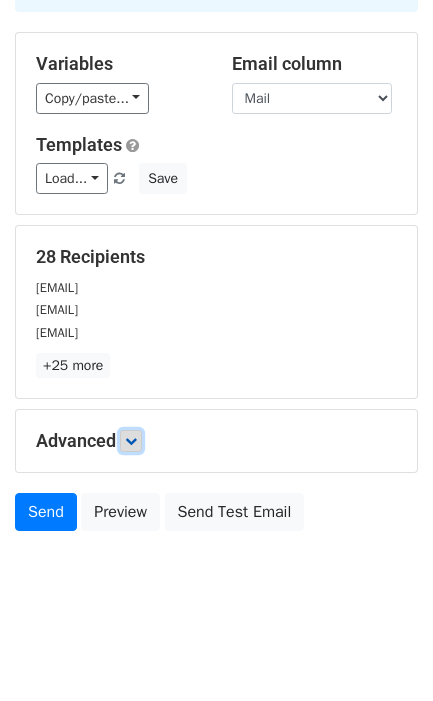 click at bounding box center (131, 441) 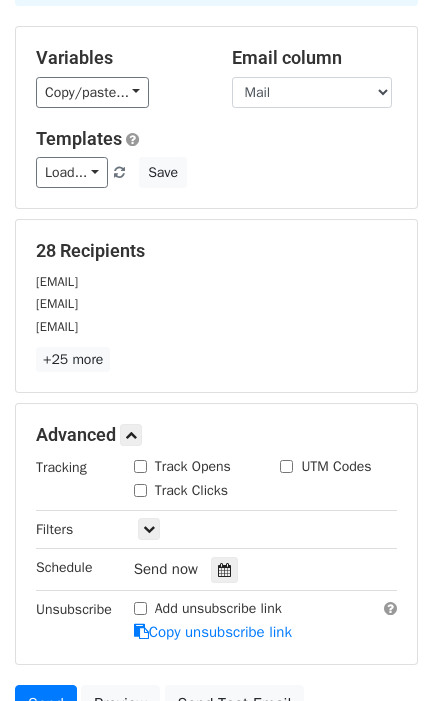 click on "Track Opens" at bounding box center [140, 466] 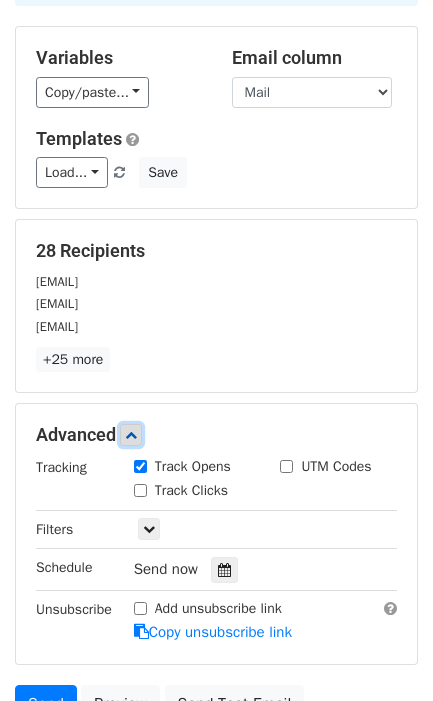 click at bounding box center (131, 435) 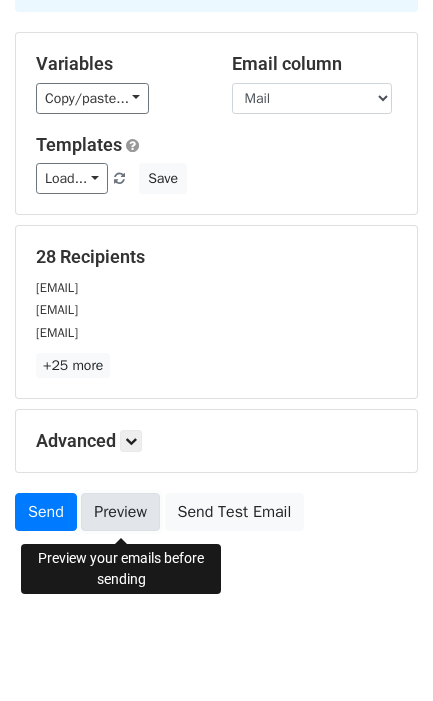 click on "Preview" at bounding box center (120, 512) 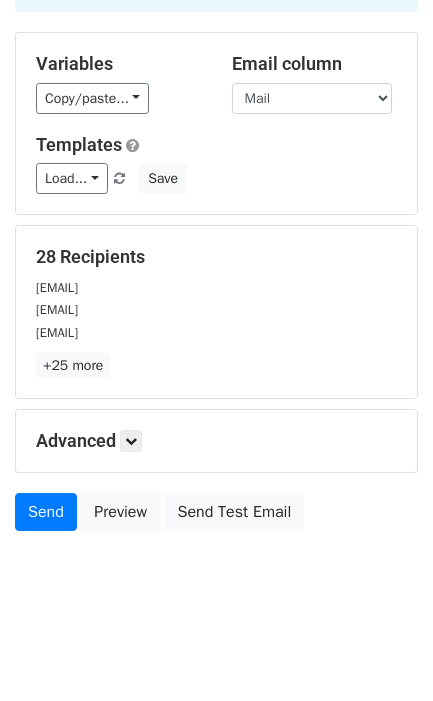 scroll, scrollTop: 0, scrollLeft: 0, axis: both 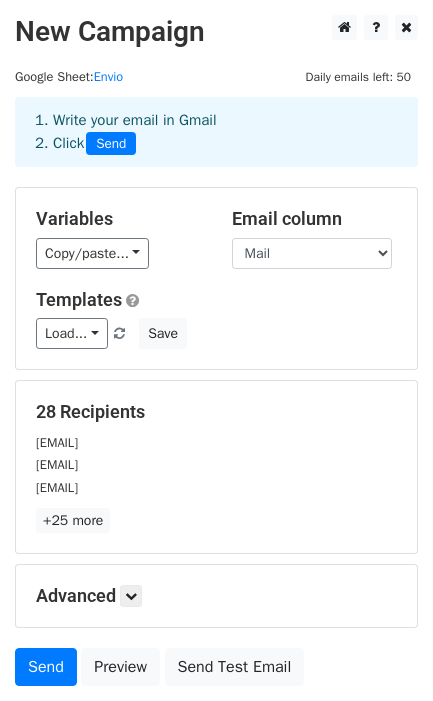 click on "Email column
Mail
CUIT
Nombre
SALDO
MES
NOTA1
NOTA2
PEGAR CUIT
PEGAR SALDO" at bounding box center [315, 238] 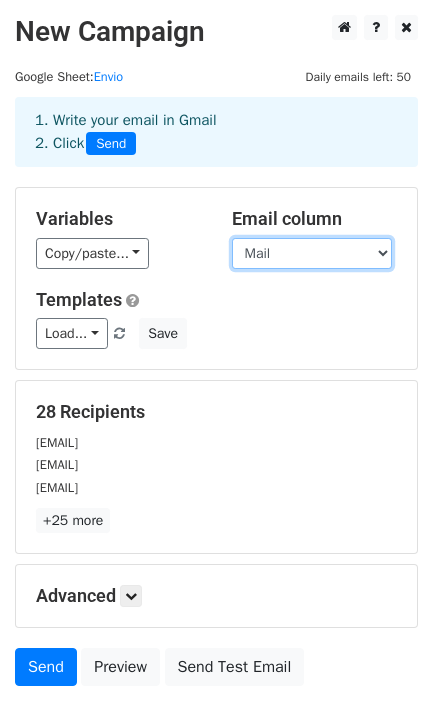 click on "Mail
CUIT
Nombre
SALDO
MES
NOTA1
NOTA2
PEGAR CUIT
PEGAR SALDO" at bounding box center [312, 253] 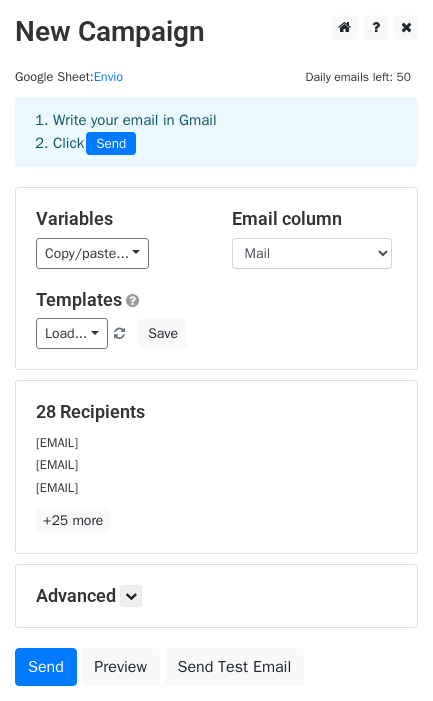click on "Copy/paste...
{{Mail}}
{{CUIT}}
{{Nombre}}
{{SALDO}}
{{MES}}
{{NOTA1}}
{{NOTA2}}
{{PEGAR CUIT}}
{{PEGAR SALDO}}" at bounding box center (119, 253) 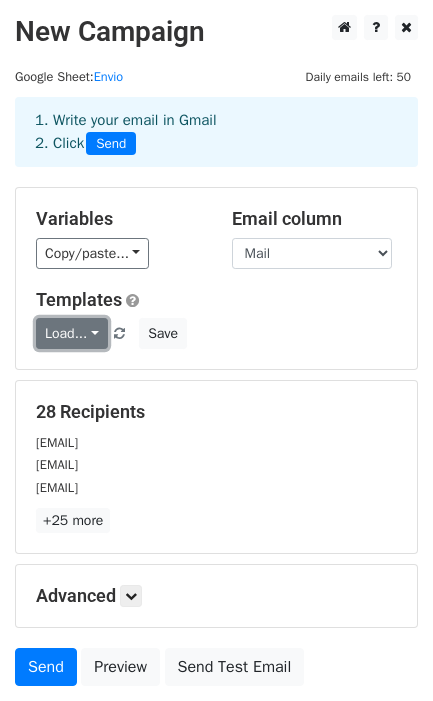click on "Load..." at bounding box center [72, 333] 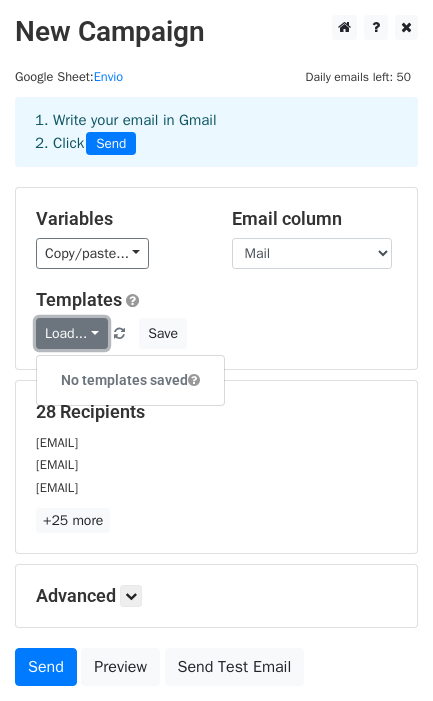click on "Load..." at bounding box center [72, 333] 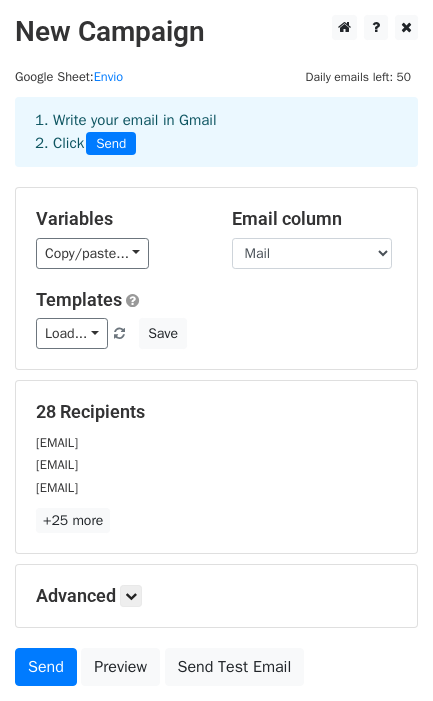 click on "Copy/paste...
{{Mail}}
{{CUIT}}
{{Nombre}}
{{SALDO}}
{{MES}}
{{NOTA1}}
{{NOTA2}}
{{PEGAR CUIT}}
{{PEGAR SALDO}}" at bounding box center (119, 253) 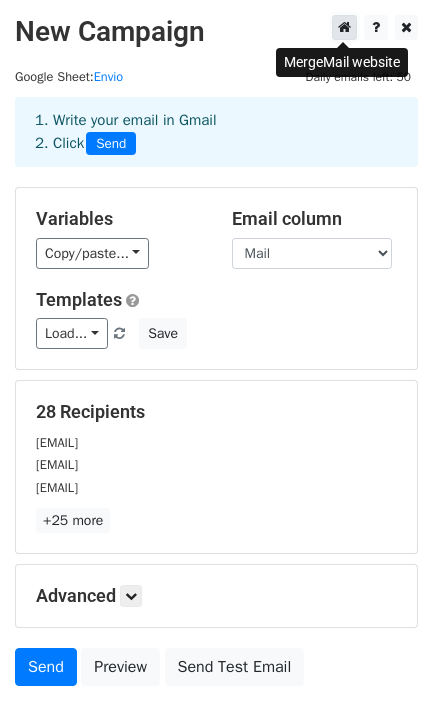 click at bounding box center (344, 27) 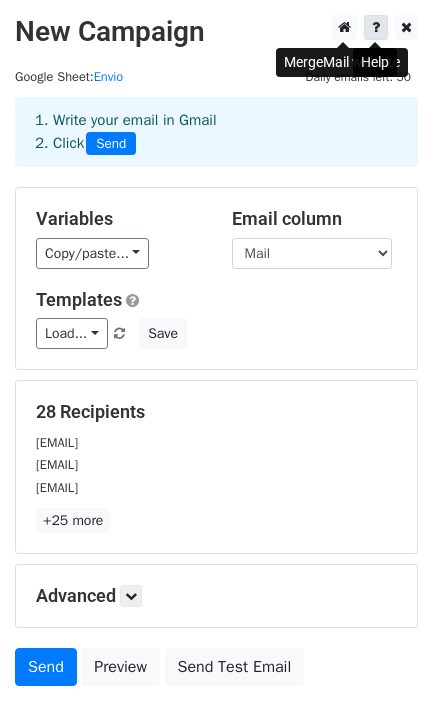 click at bounding box center [376, 27] 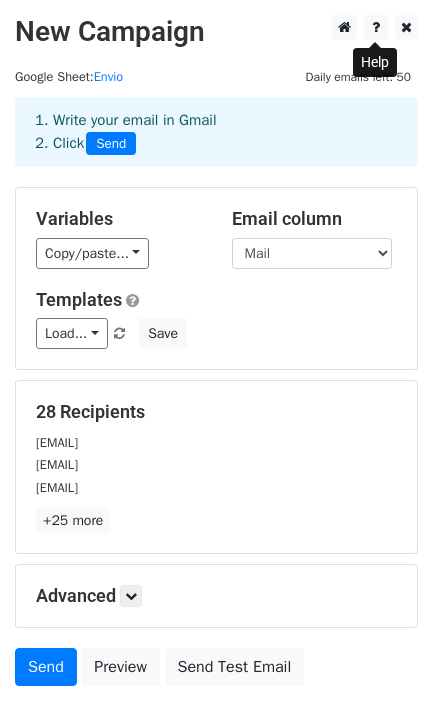 click on "1. Write your email in Gmail
2. Click
Send" at bounding box center (216, 147) 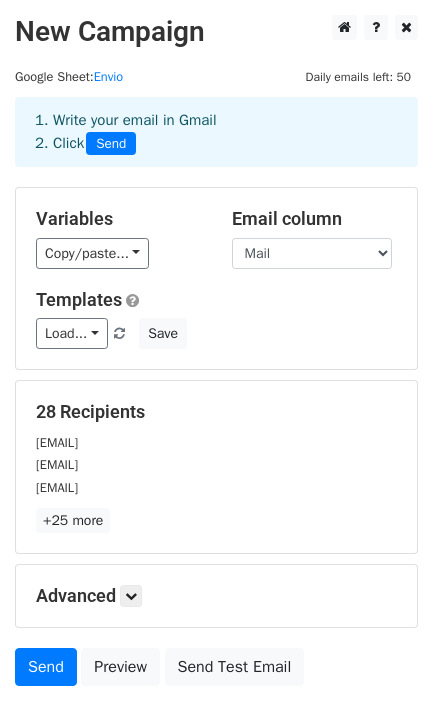 scroll, scrollTop: 161, scrollLeft: 0, axis: vertical 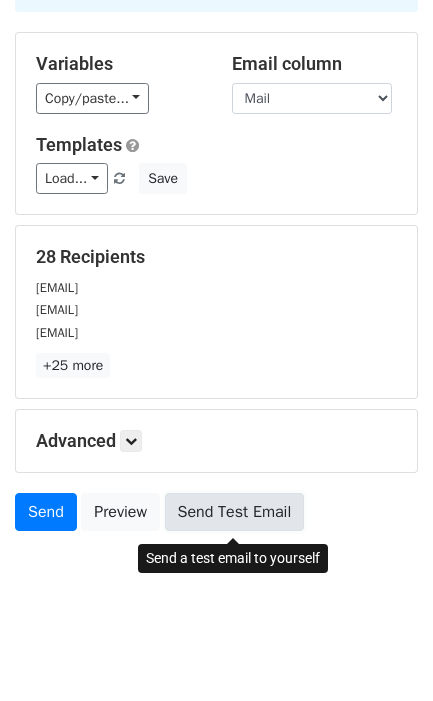 click on "Send Test Email" at bounding box center (235, 512) 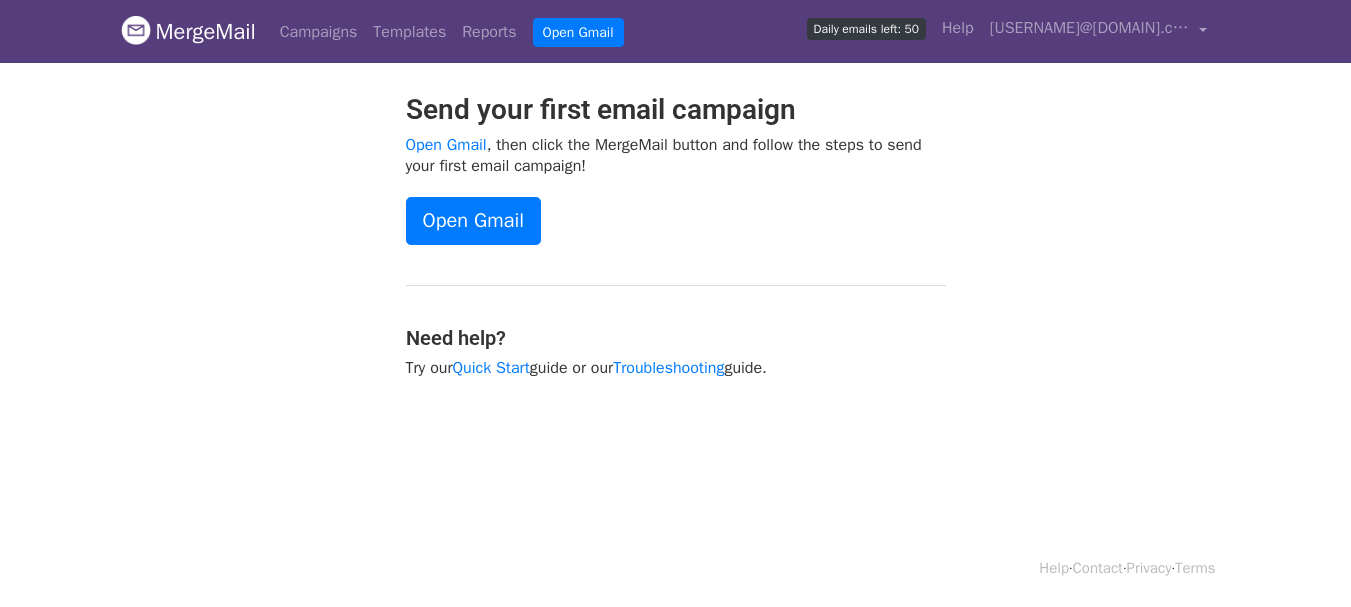 scroll, scrollTop: 0, scrollLeft: 0, axis: both 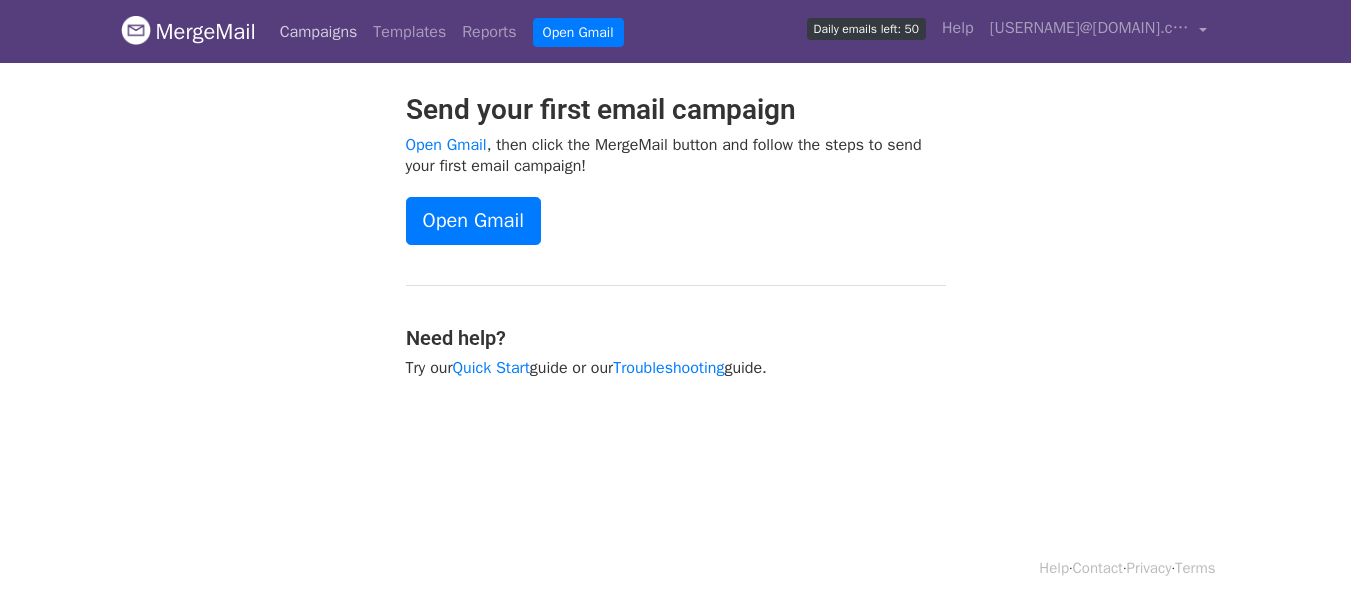 click on "Campaigns" at bounding box center [319, 32] 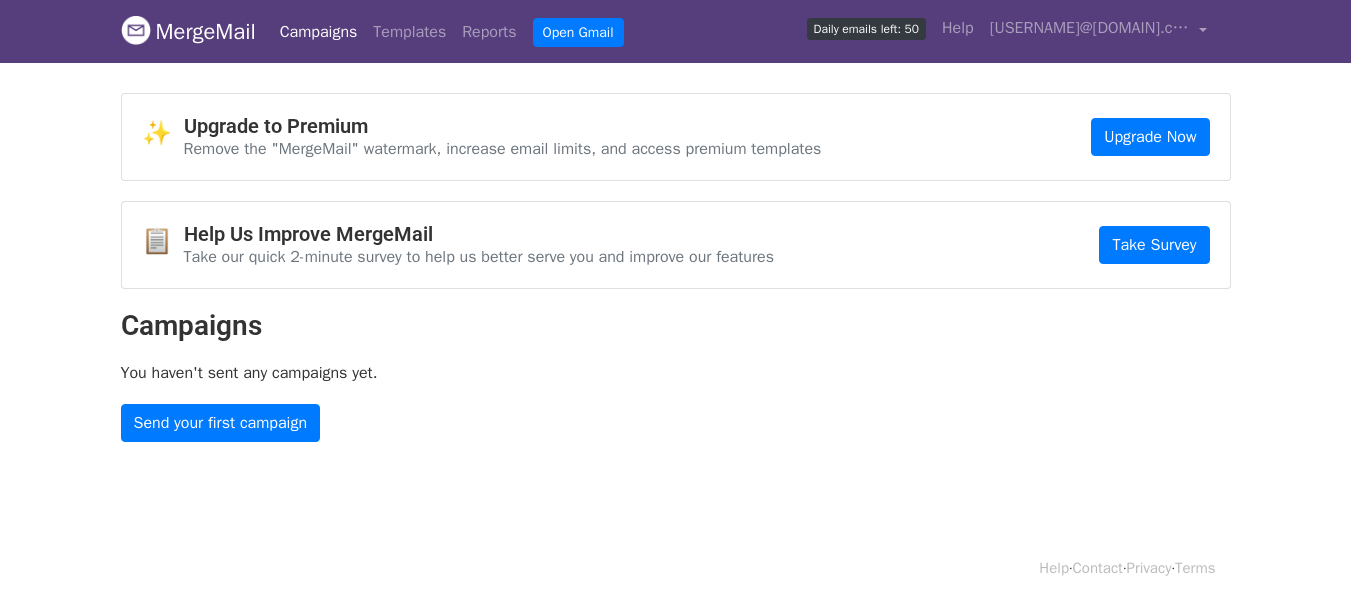 scroll, scrollTop: 0, scrollLeft: 0, axis: both 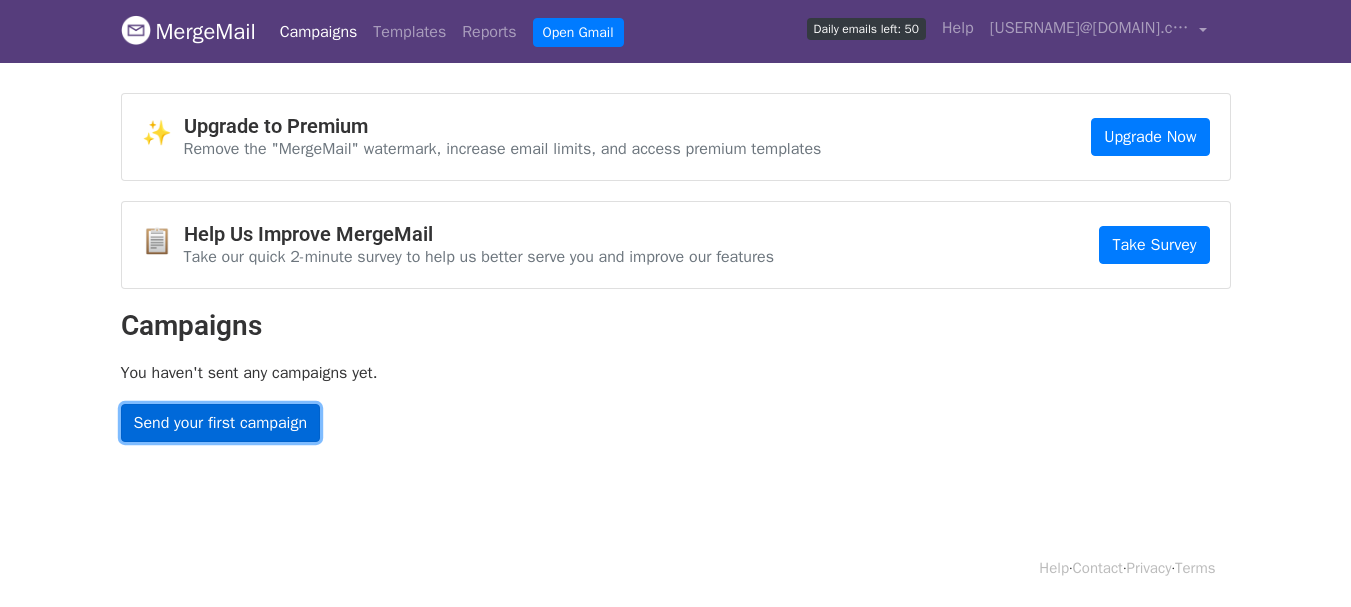 click on "Send your first campaign" at bounding box center [221, 423] 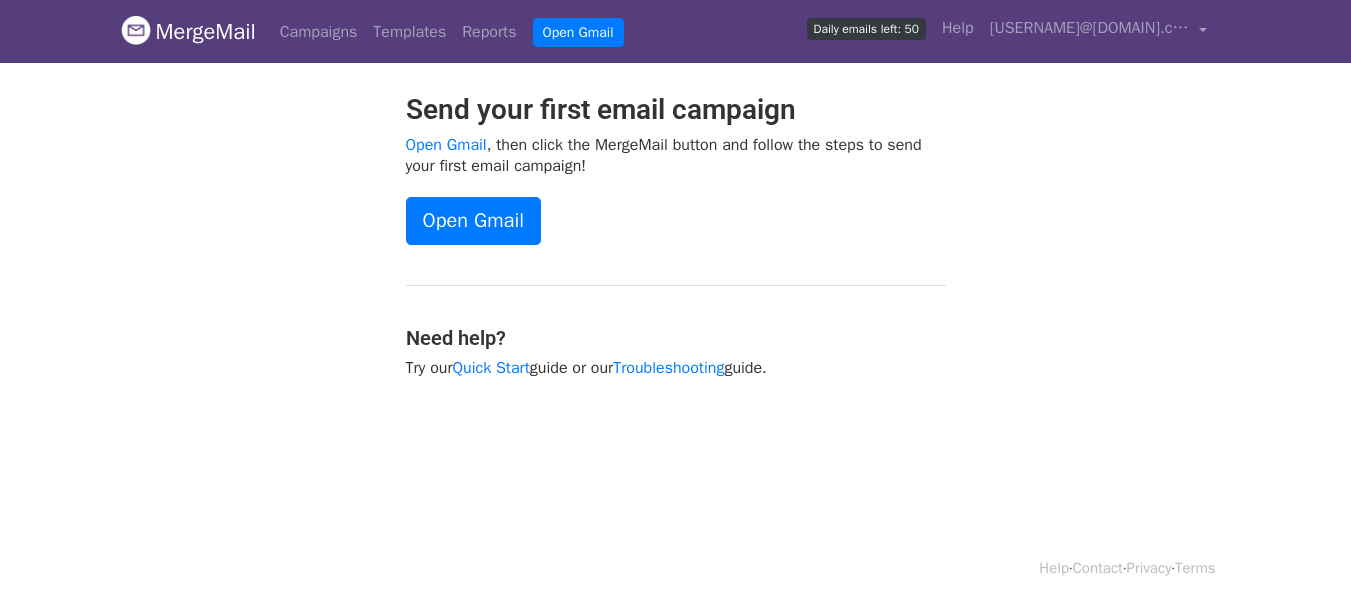 scroll, scrollTop: 0, scrollLeft: 0, axis: both 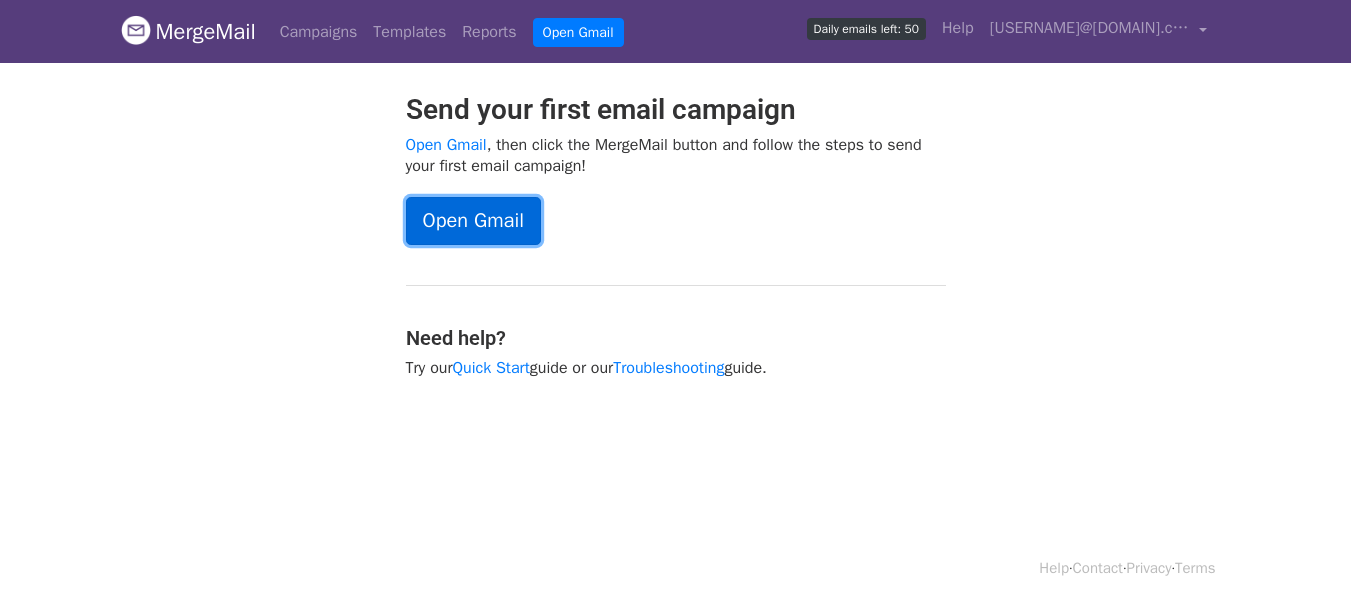 click on "Open Gmail" at bounding box center (473, 221) 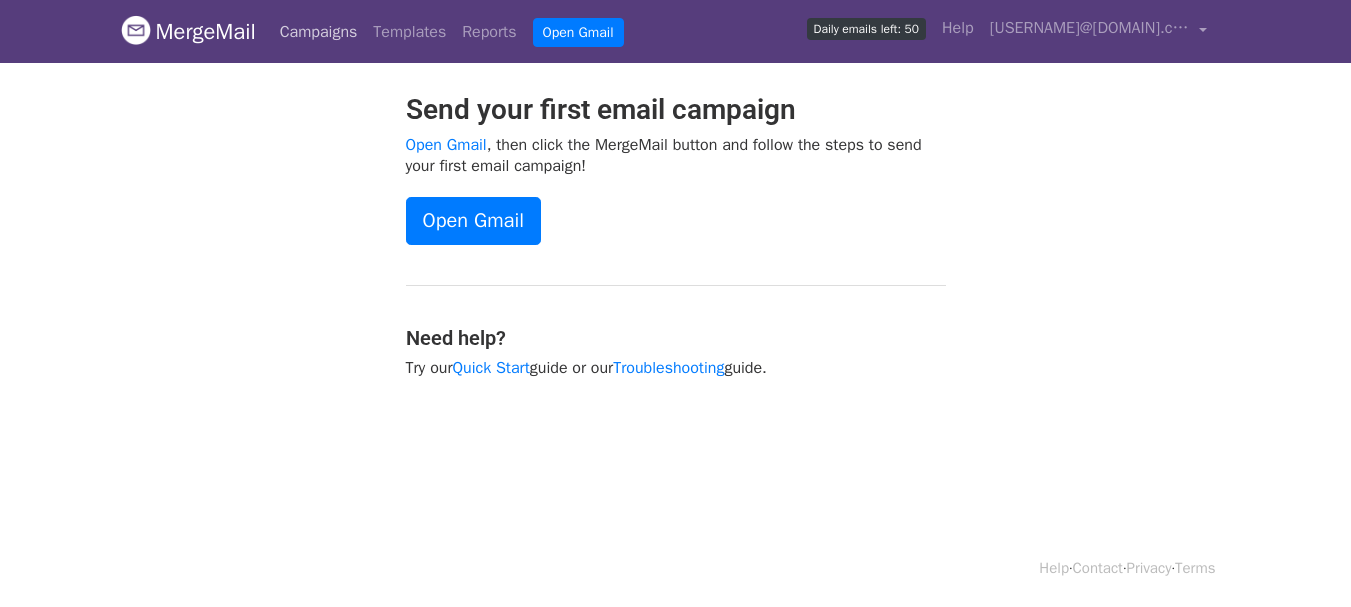 click on "Campaigns" at bounding box center (319, 32) 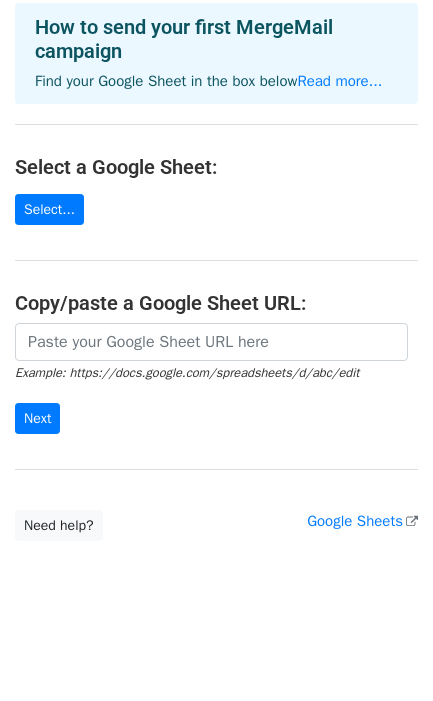 scroll, scrollTop: 0, scrollLeft: 0, axis: both 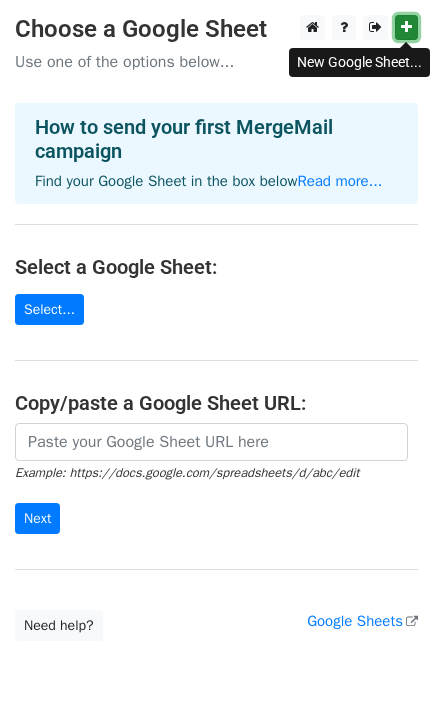 click at bounding box center (406, 27) 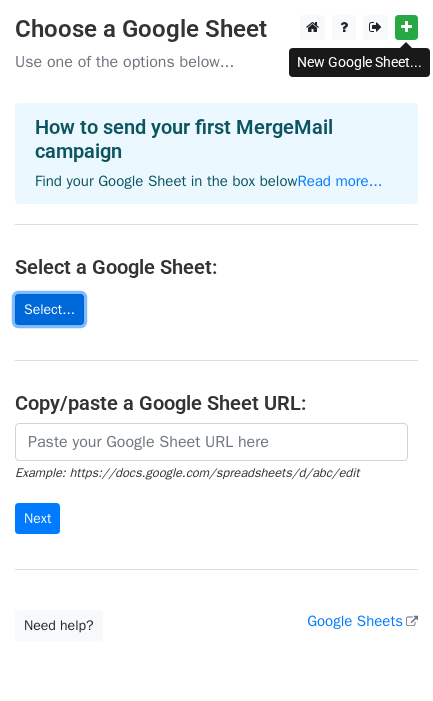 click on "Select..." at bounding box center (49, 309) 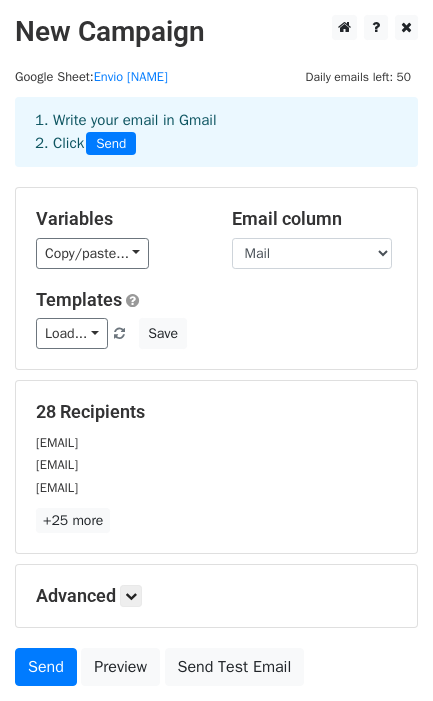 scroll, scrollTop: 161, scrollLeft: 0, axis: vertical 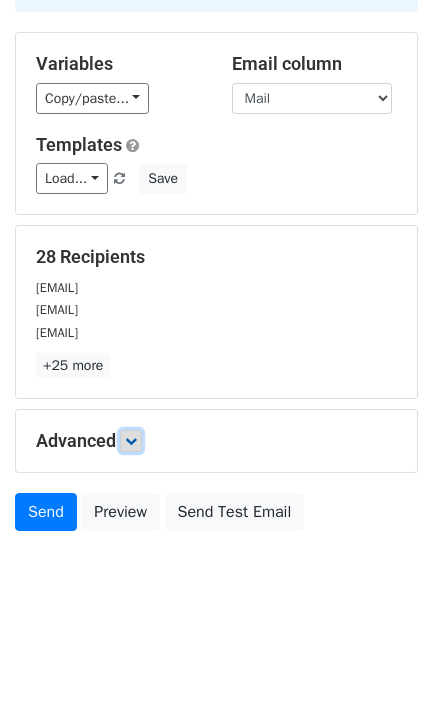 click at bounding box center (131, 441) 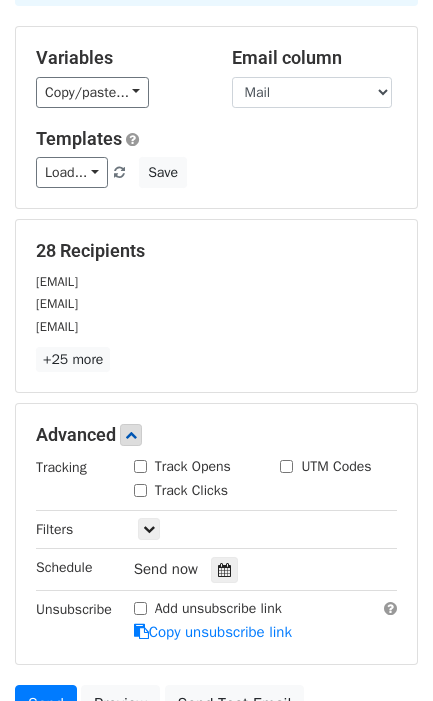 click on "Track Opens" at bounding box center (140, 466) 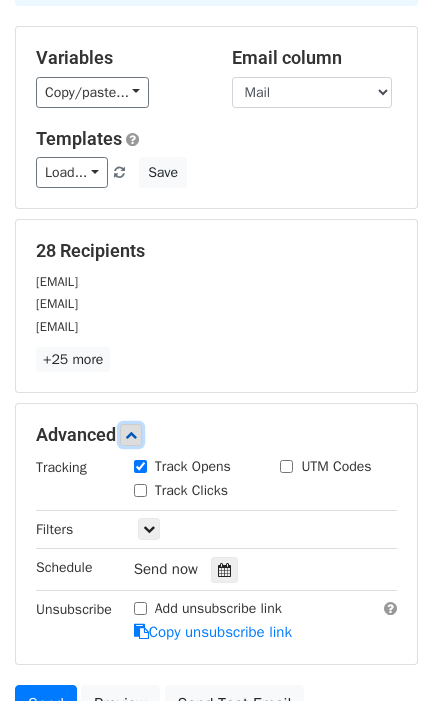 click at bounding box center [131, 435] 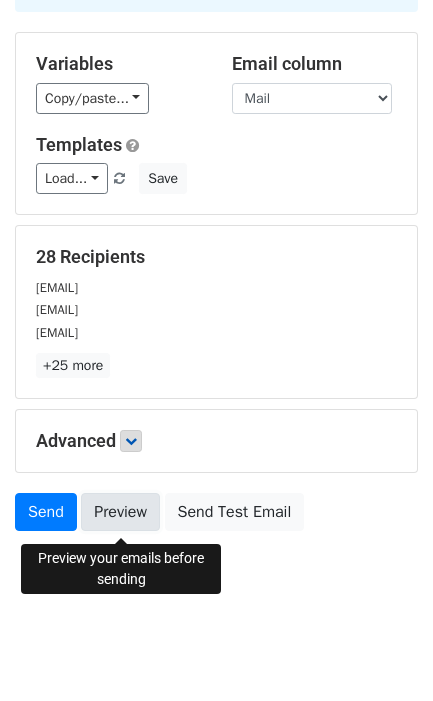 click on "Preview" at bounding box center [120, 512] 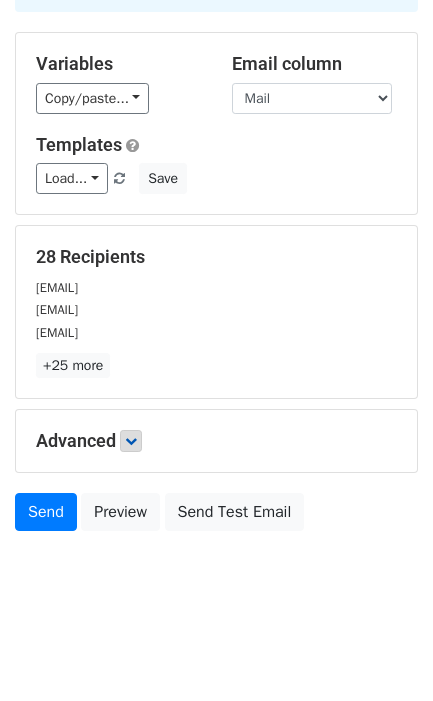 click on "New Campaign
Daily emails left: 50
Google Sheet:
Envio Santi
1. Write your email in Gmail
2. Click
Send
Variables
Copy/paste...
{{Mail}}
{{CUIT}}
{{Nombre}}
{{SALDO}}
{{MES}}
{{NOTA1}}
{{NOTA2}}
{{PEGAR CUIT}}
{{PEGAR SALDO}}
Email column
Mail
CUIT
Nombre
SALDO
MES
NOTA1
NOTA2
PEGAR CUIT
PEGAR SALDO
Templates
Load...
No templates saved
Save
28 Recipients
carmax_4580@hotmail.com
condensamax@hotmail.com
ventas@andreaniempresas.com.ar
+25 more
28 Recipients
×
carmax_4580@hotmail.com
condensamax@hotmail.com
ventas@andreaniempresas.com.ar
valelrt@gmail.com
sgonzalez@timoonline.com.ar
incoplassrl@yahoo.com.ar
norbertolarrart@gmail.com
oskyropa@gmail.com" at bounding box center [216, 240] 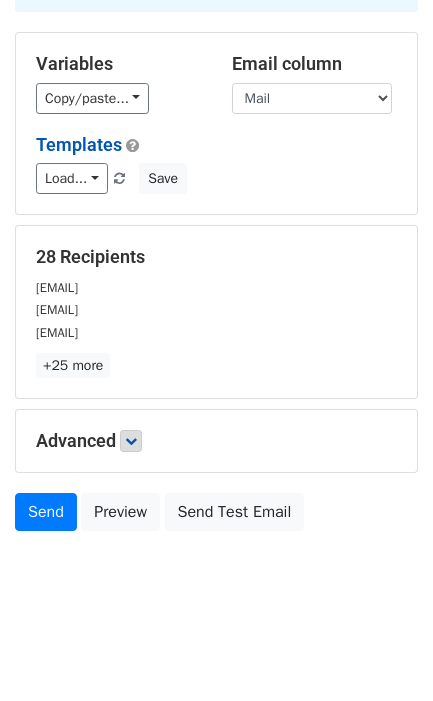 scroll, scrollTop: 0, scrollLeft: 0, axis: both 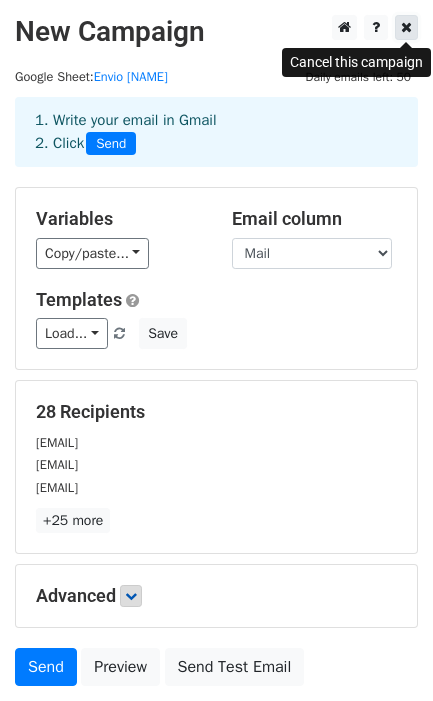 click at bounding box center (406, 27) 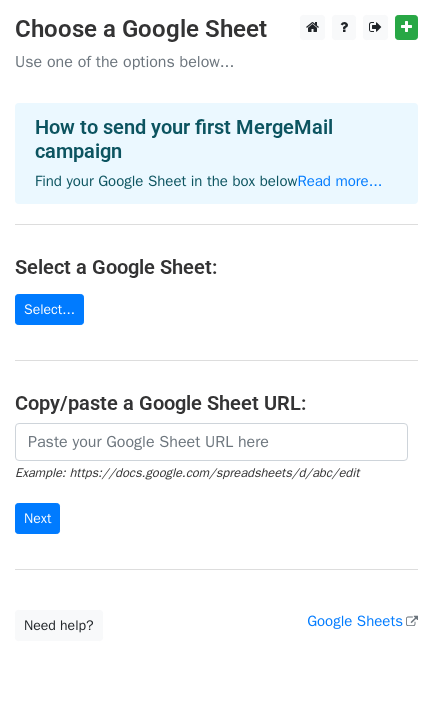 scroll, scrollTop: 102, scrollLeft: 0, axis: vertical 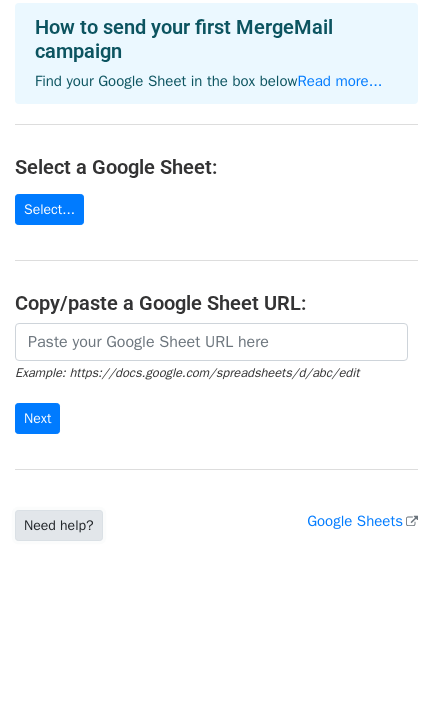 click on "Need help?" at bounding box center [59, 525] 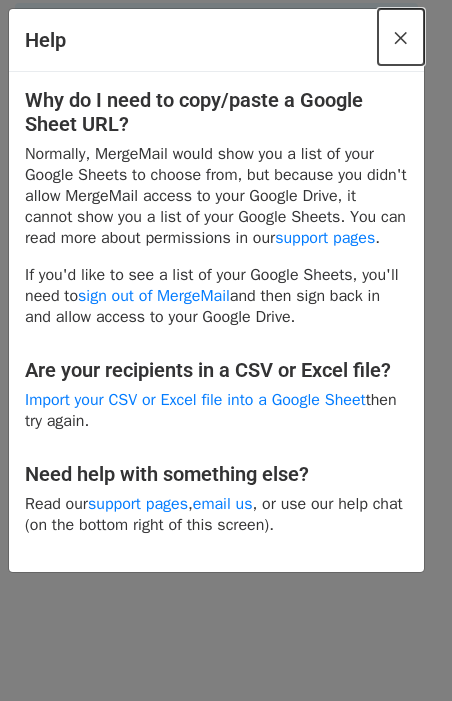 click on "×" at bounding box center [401, 37] 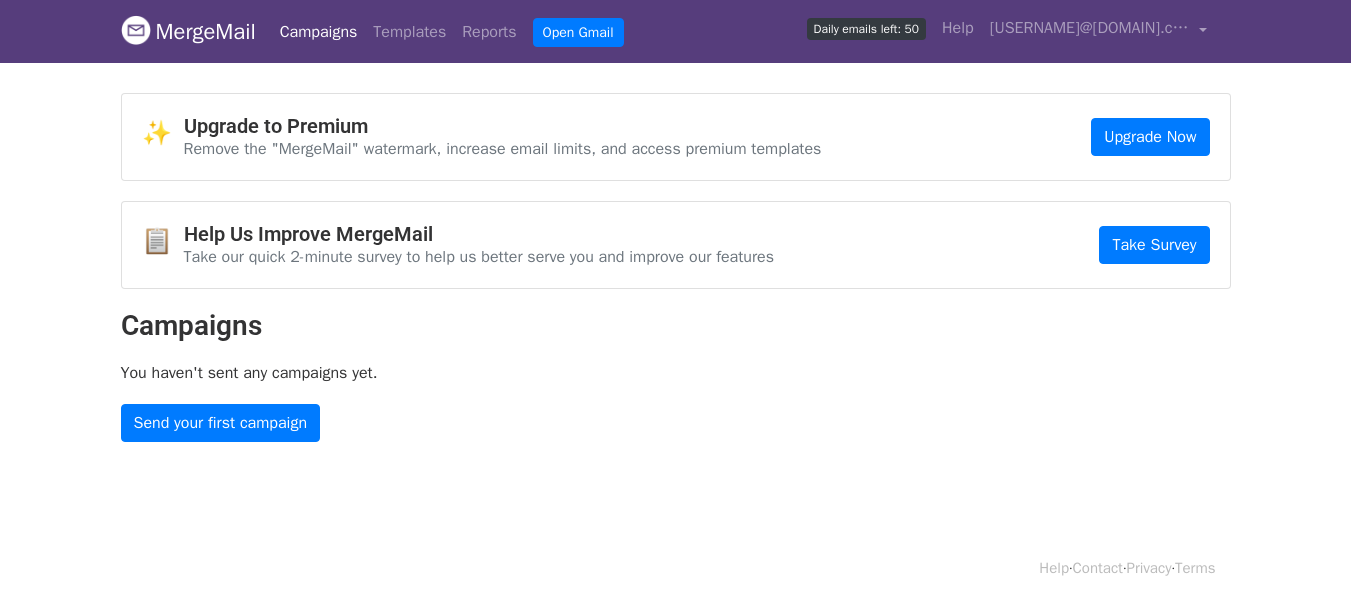 scroll, scrollTop: 0, scrollLeft: 0, axis: both 